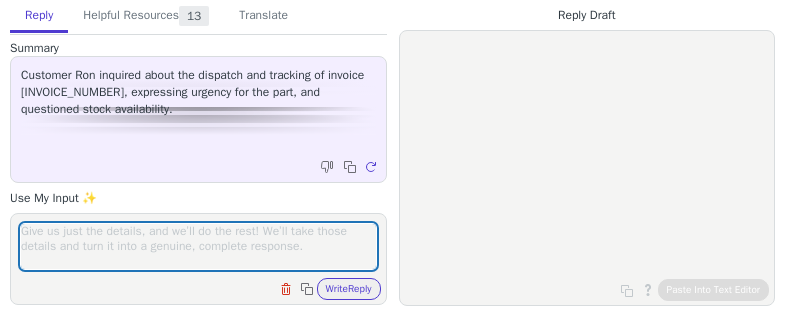 scroll, scrollTop: 0, scrollLeft: 0, axis: both 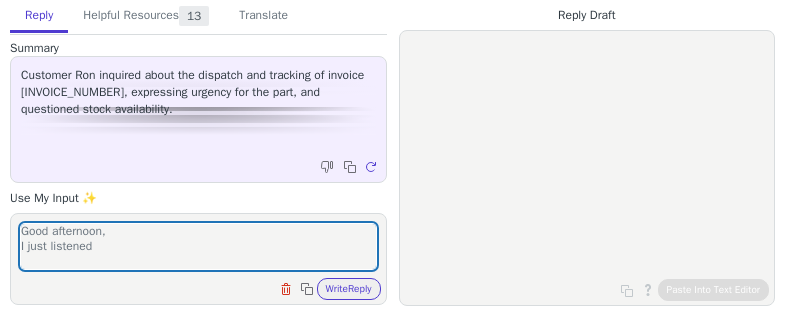 click on "Good afternoon,
I just listened" at bounding box center (198, 246) 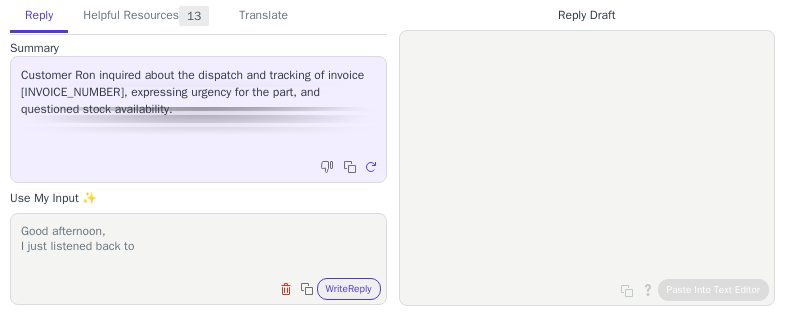 click on "Good afternoon,
I just listened back to" at bounding box center [198, 246] 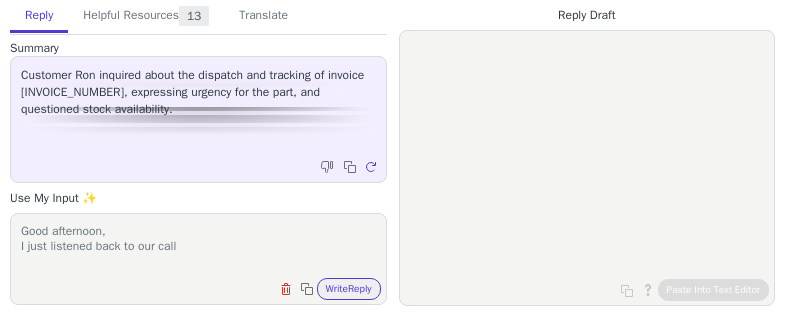click on "Good afternoon,
I just listened back to our call" at bounding box center [198, 246] 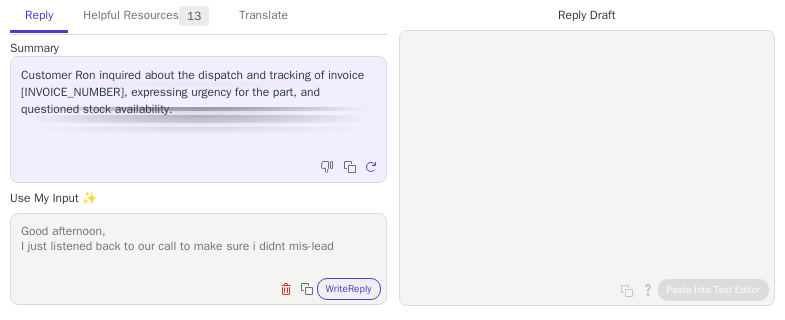 drag, startPoint x: 359, startPoint y: 246, endPoint x: 195, endPoint y: 238, distance: 164.195 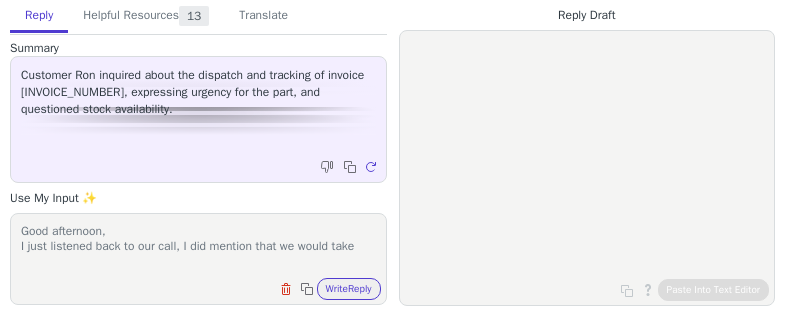 scroll, scrollTop: 1, scrollLeft: 0, axis: vertical 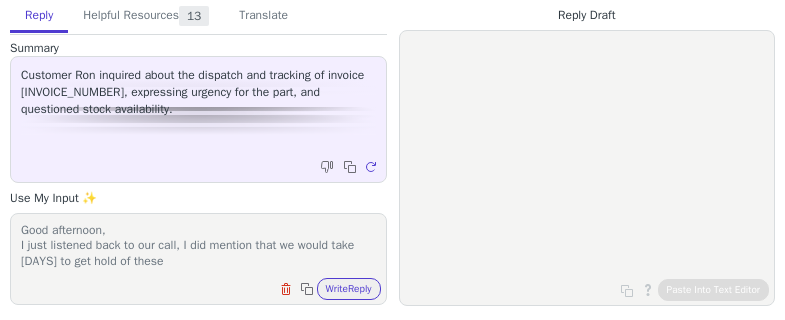 click on "Good afternoon,
I just listened back to our call, I did mention that we would take [DAYS] to get hold of these" at bounding box center (198, 246) 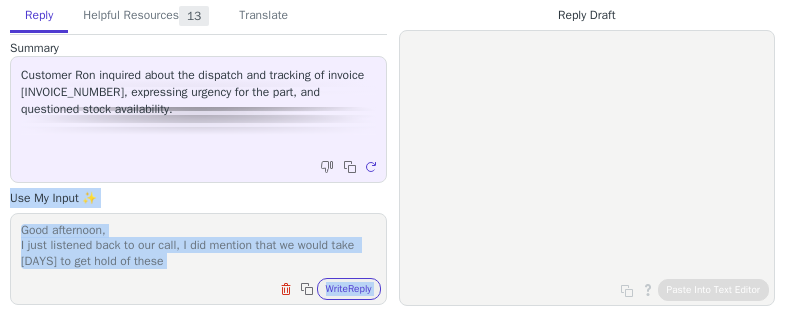 drag, startPoint x: 406, startPoint y: 6, endPoint x: 339, endPoint y: 119, distance: 131.3697 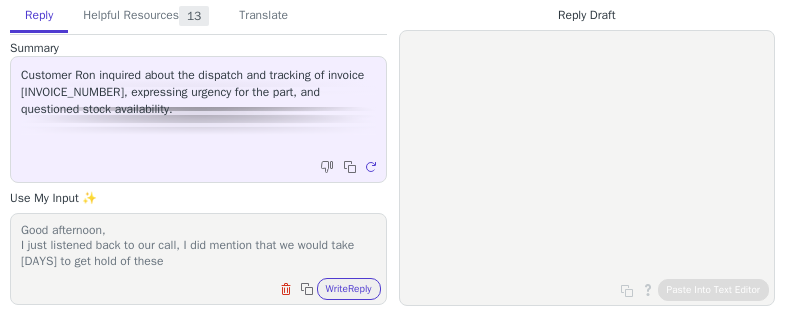 click on "Good afternoon,
I just listened back to our call, I did mention that we would take [DAYS] to get hold of these" at bounding box center [198, 246] 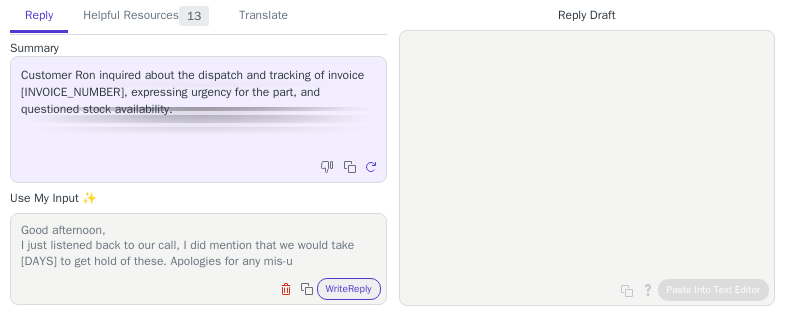 scroll, scrollTop: 17, scrollLeft: 0, axis: vertical 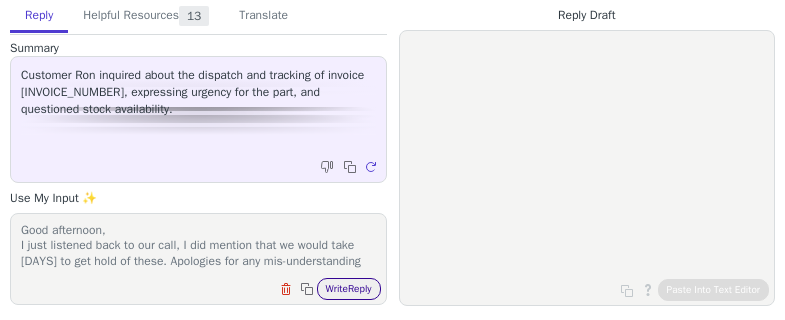 type on "Good afternoon,
I just listened back to our call, I did mention that we would take [DAYS] to get hold of these. Apologies for any mis-understanding" 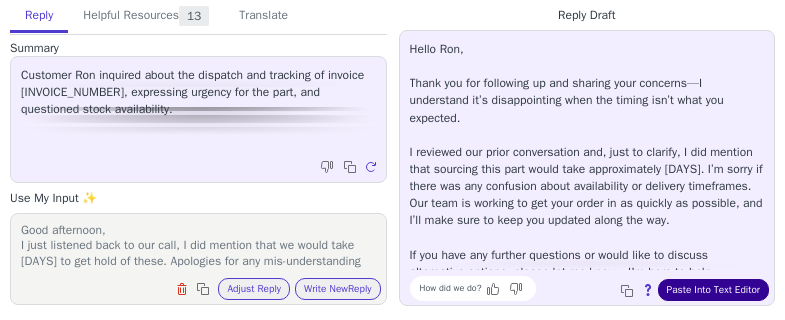 click on "Paste Into Text Editor" at bounding box center [713, 290] 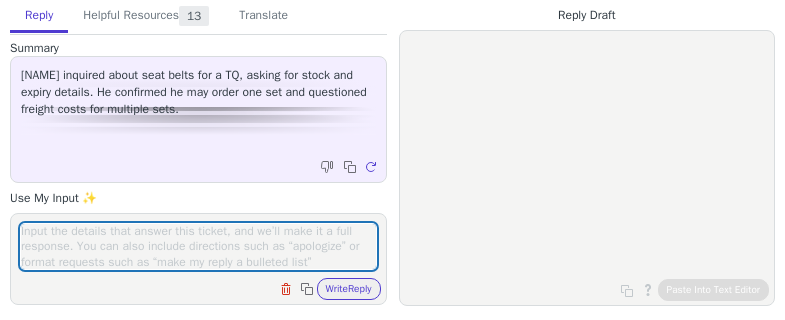 scroll, scrollTop: 0, scrollLeft: 0, axis: both 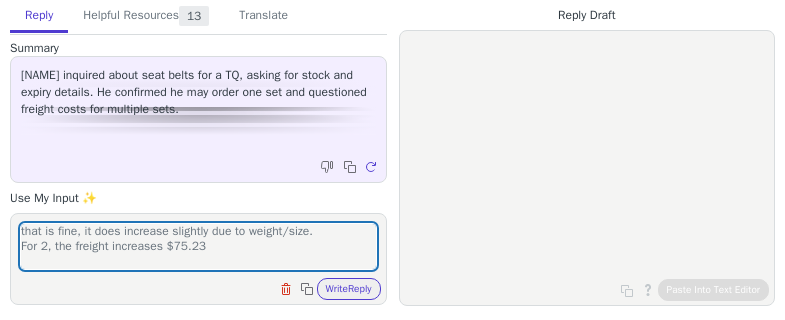click on "that is fine, it does increase slightly due to weight/size.
For 2, the freight increases $75.23" at bounding box center (198, 246) 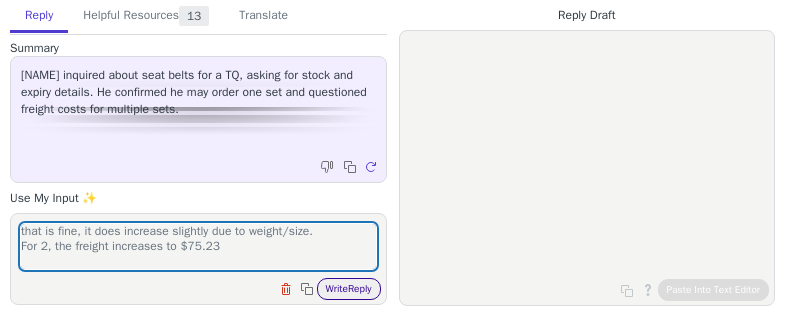 type on "that is fine, it does increase slightly due to weight/size.
For 2, the freight increases to $75.23" 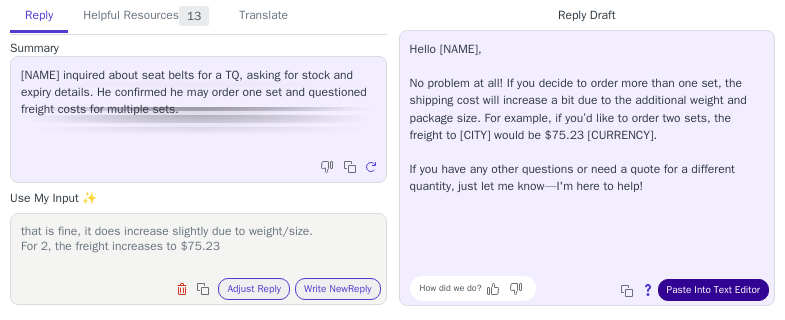 click on "Paste Into Text Editor" at bounding box center [713, 290] 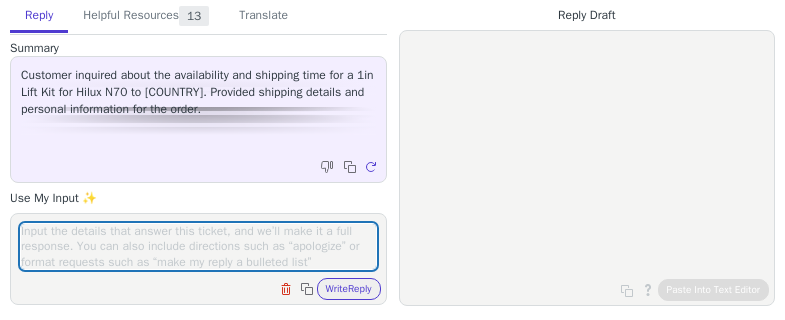 scroll, scrollTop: 0, scrollLeft: 0, axis: both 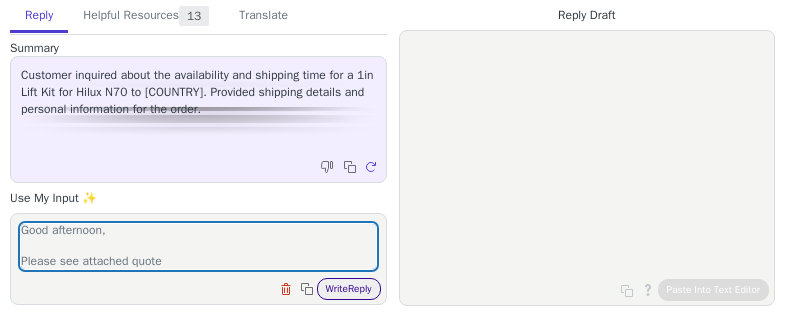 type on "Good afternoon,
Please see attached quote" 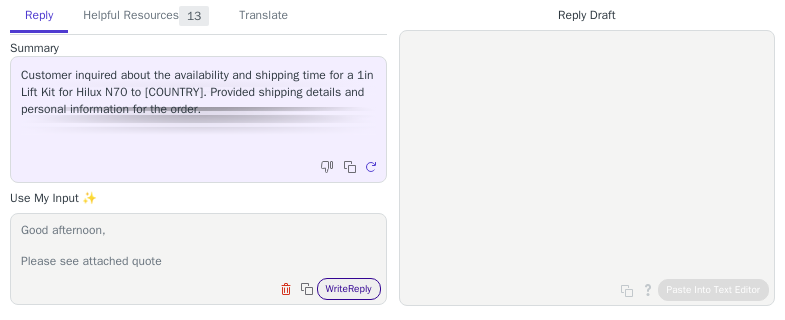 click on "Write  Reply" at bounding box center [349, 289] 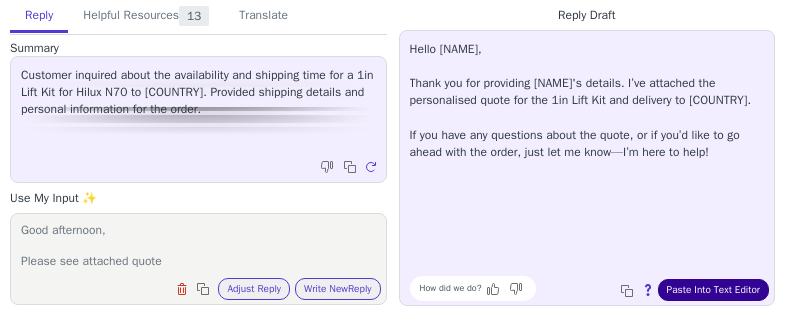 click on "Paste Into Text Editor" at bounding box center (713, 290) 